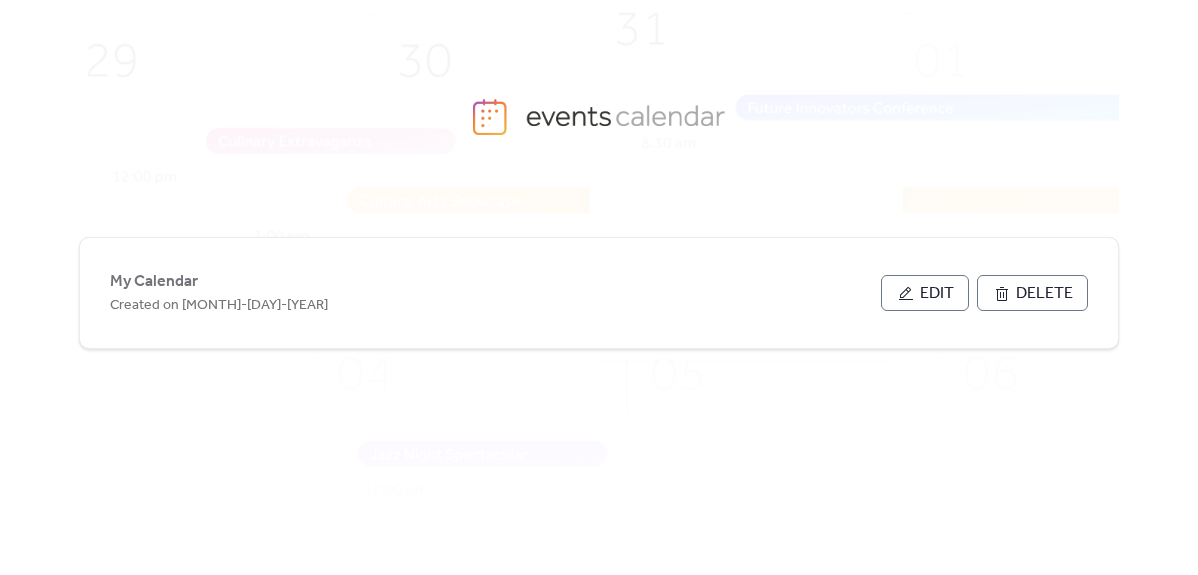 scroll, scrollTop: 0, scrollLeft: 0, axis: both 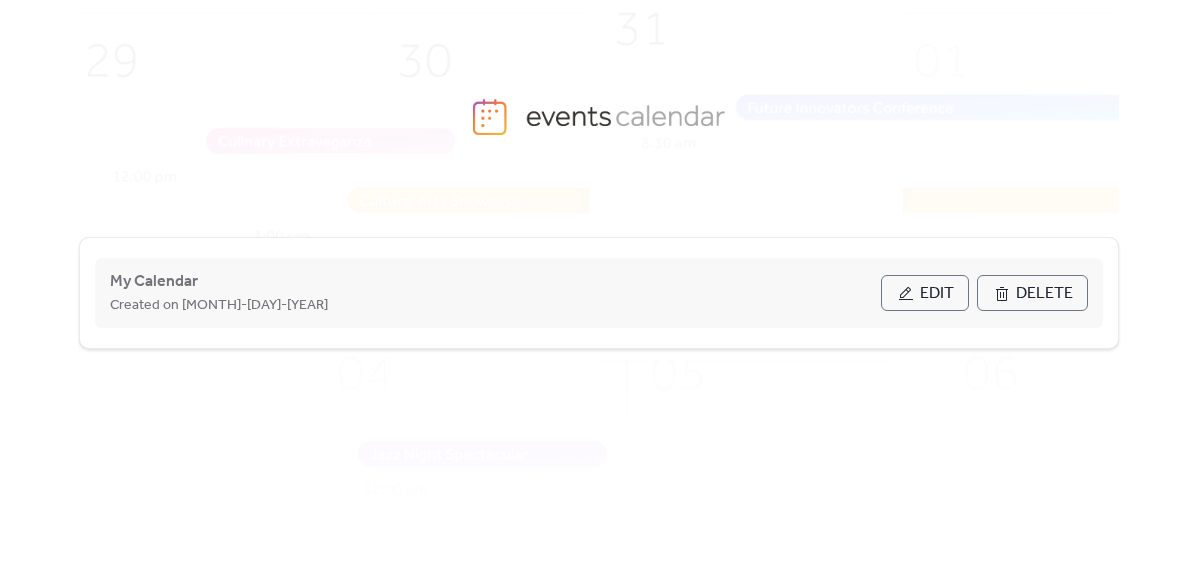click on "Edit" at bounding box center (937, 294) 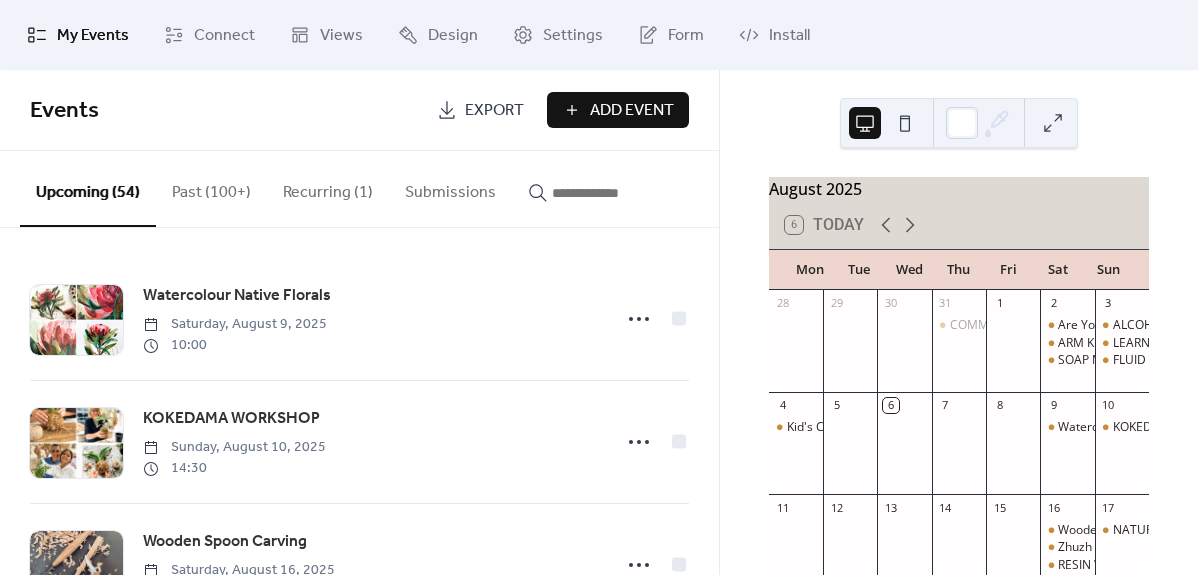 click on "Add Event" at bounding box center [632, 111] 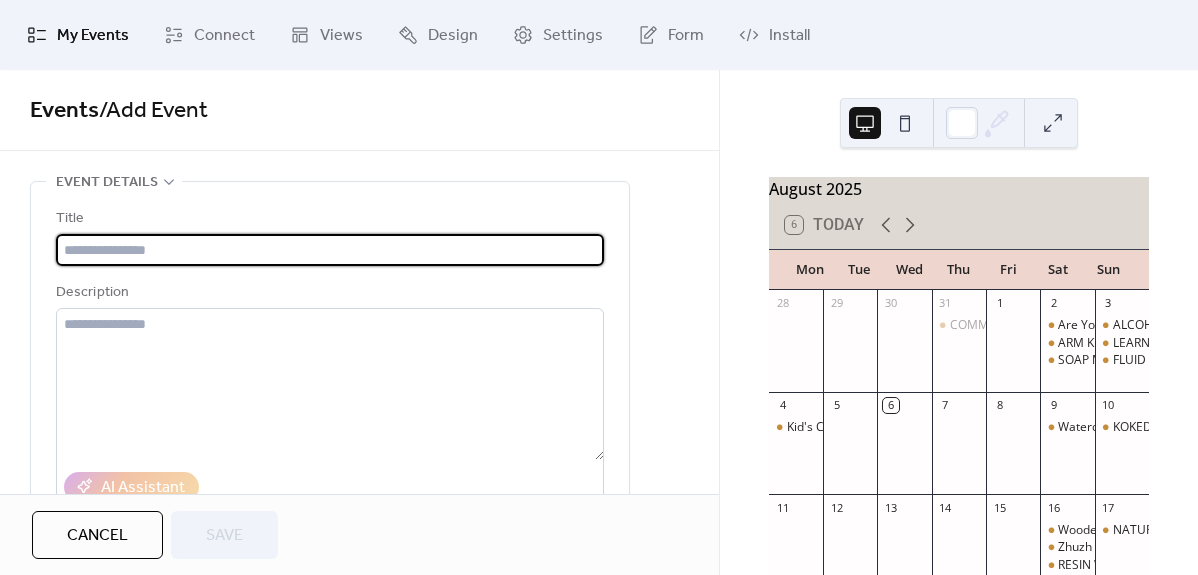 click at bounding box center [330, 250] 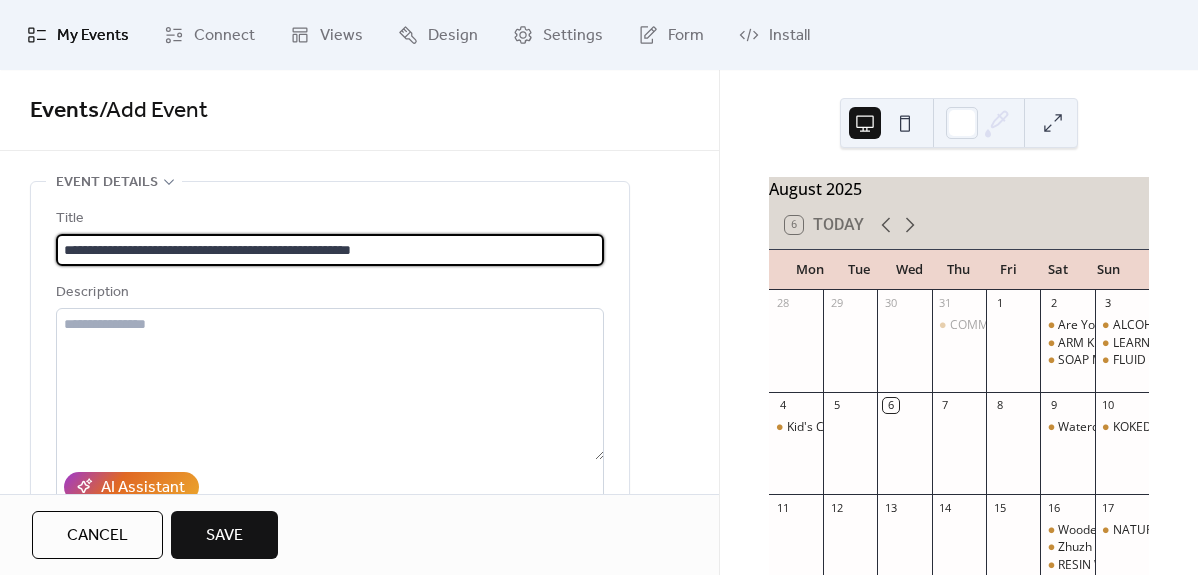 type on "**********" 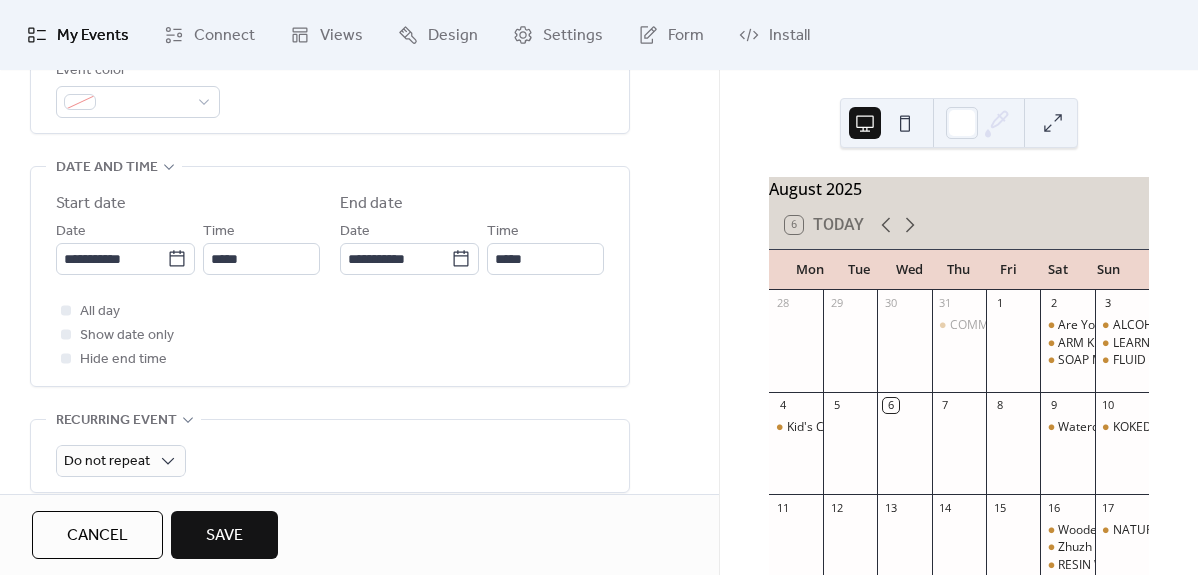 scroll, scrollTop: 748, scrollLeft: 0, axis: vertical 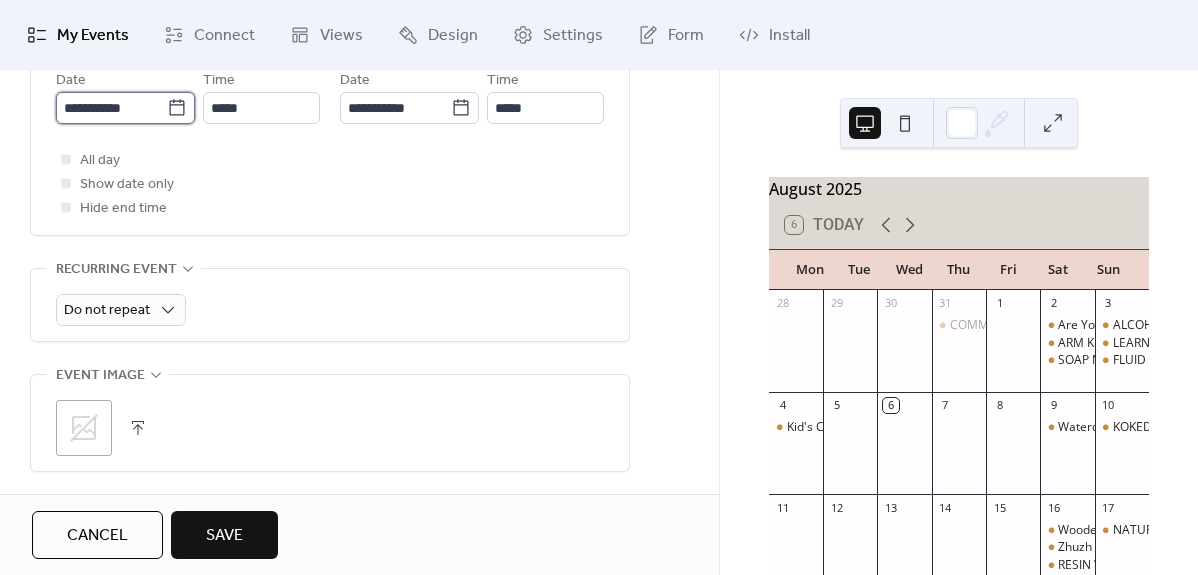 click on "**********" at bounding box center [111, 108] 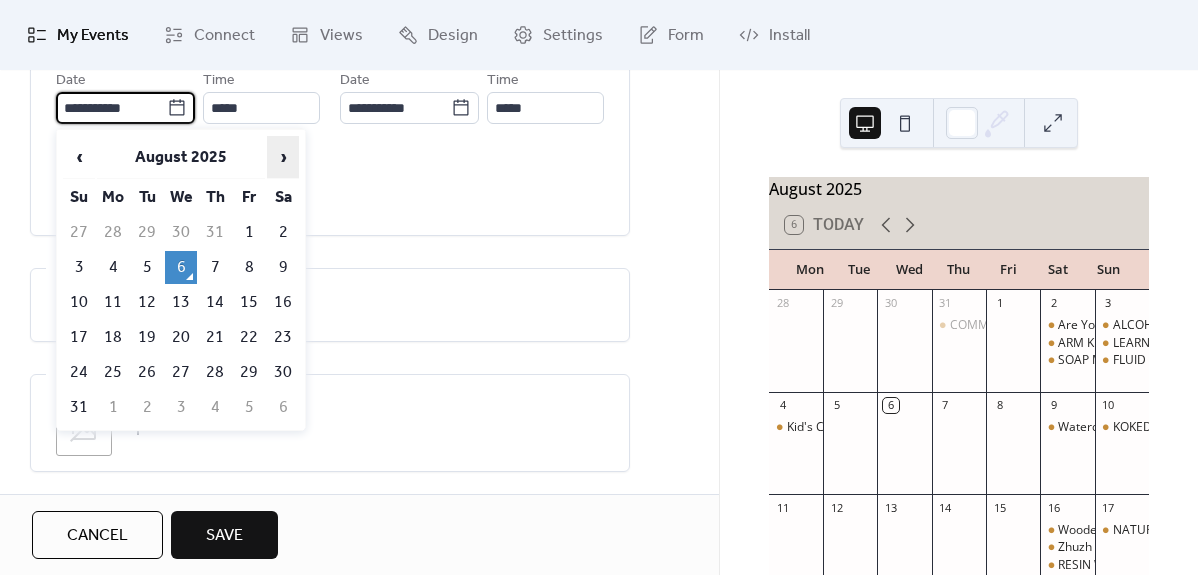 click on "›" at bounding box center (283, 157) 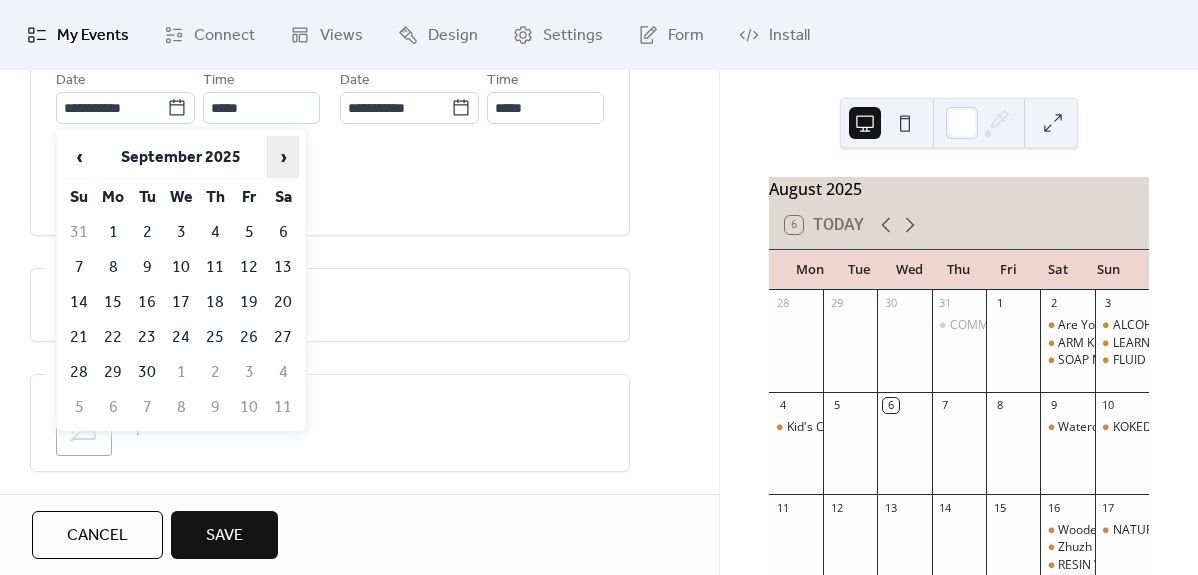 click on "›" at bounding box center [283, 157] 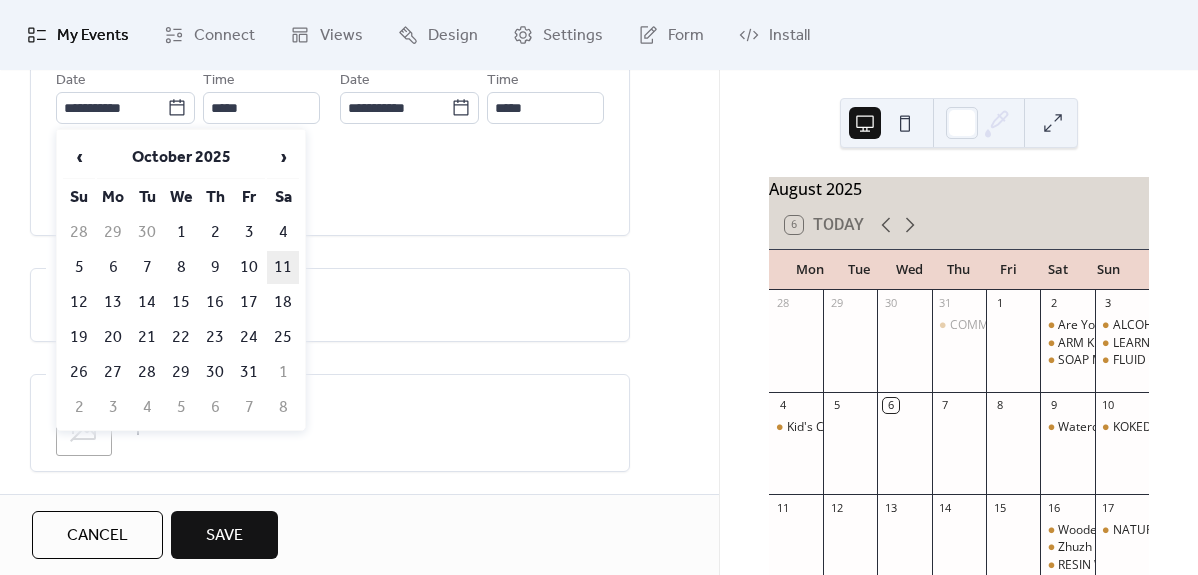 click on "11" at bounding box center (283, 267) 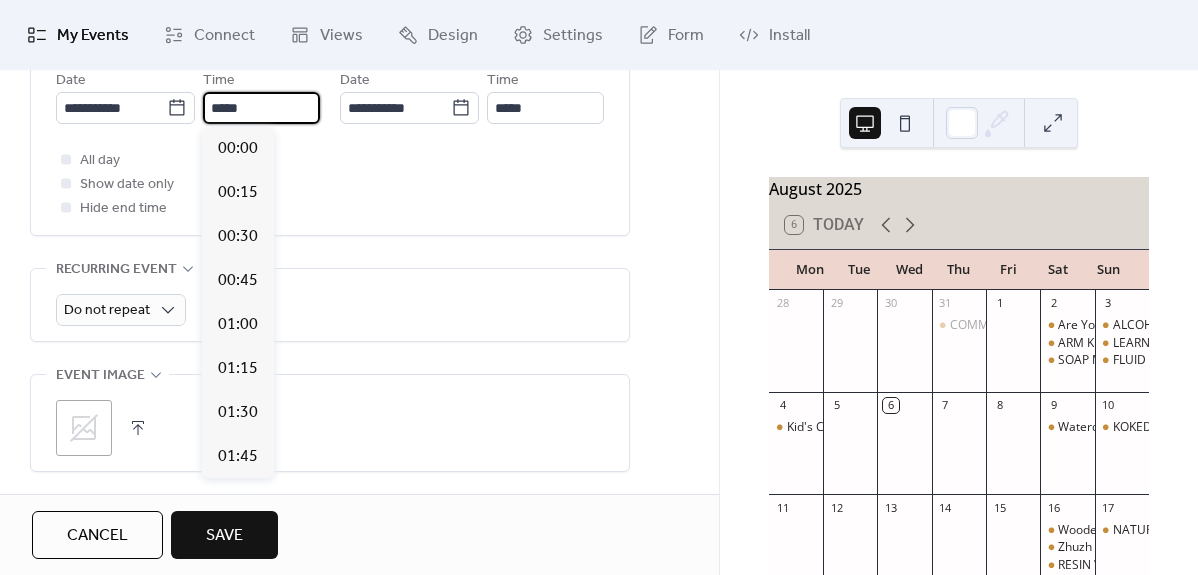 click on "*****" at bounding box center [261, 108] 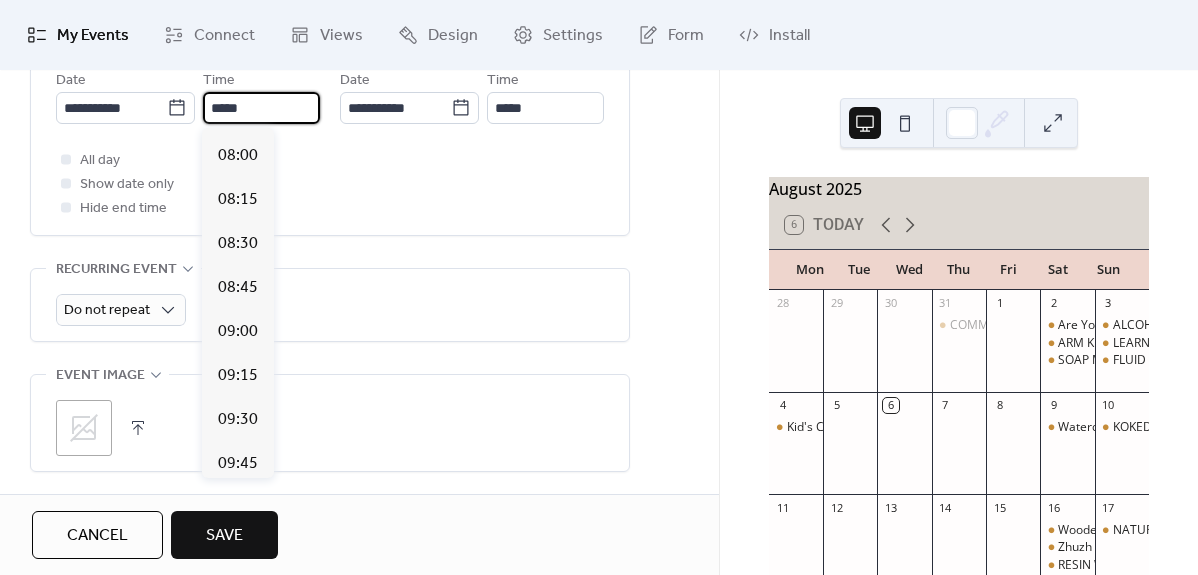 scroll, scrollTop: 1408, scrollLeft: 0, axis: vertical 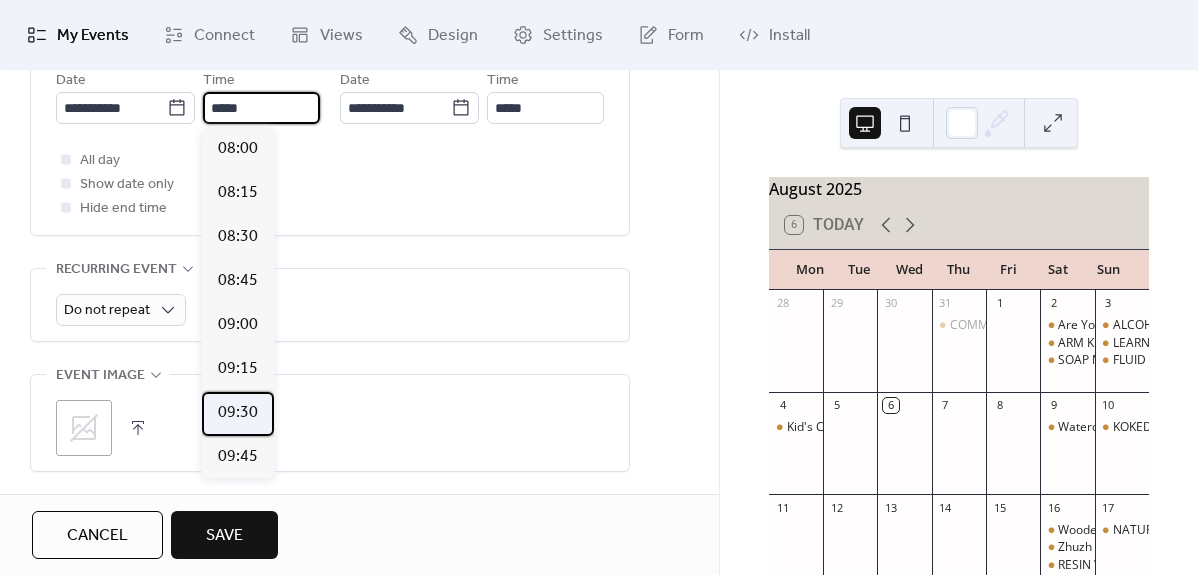 click on "09:30" at bounding box center (238, 413) 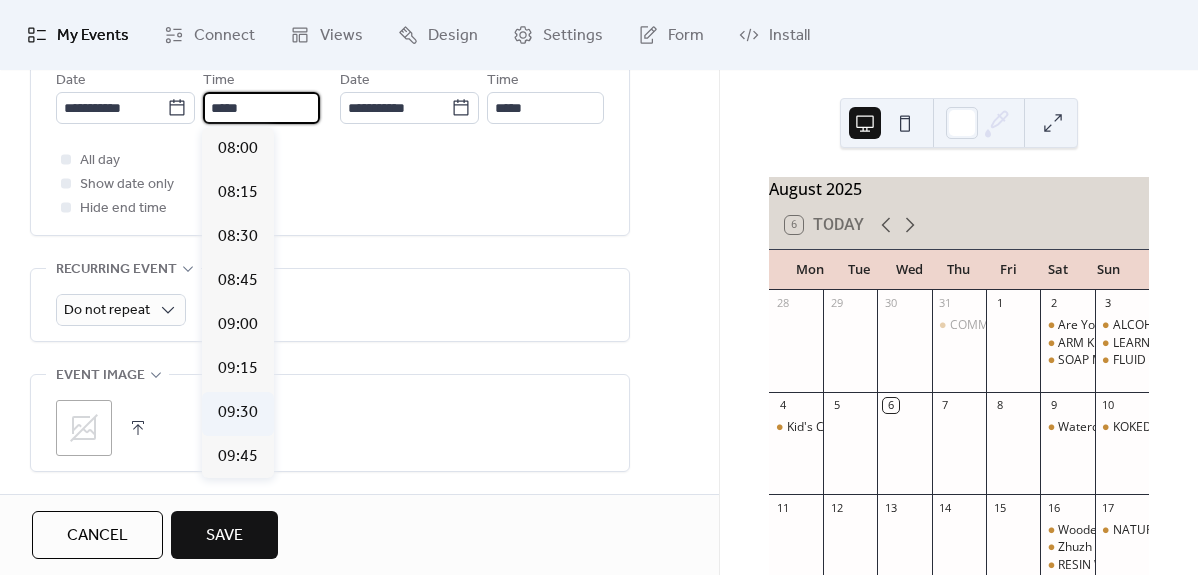 type on "*****" 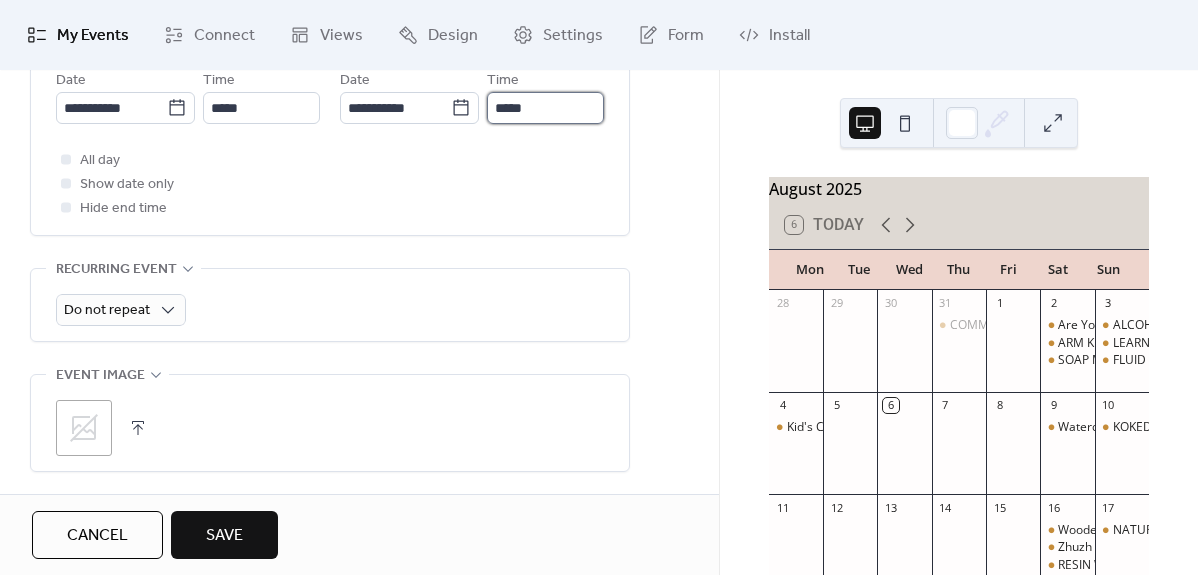 click on "*****" at bounding box center [545, 108] 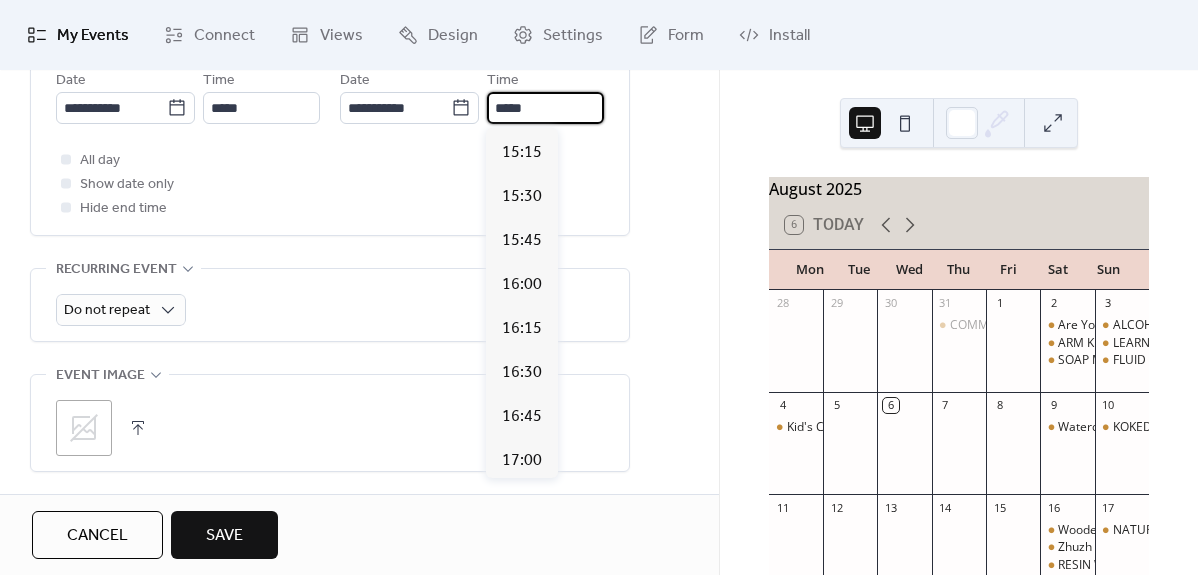 scroll, scrollTop: 969, scrollLeft: 0, axis: vertical 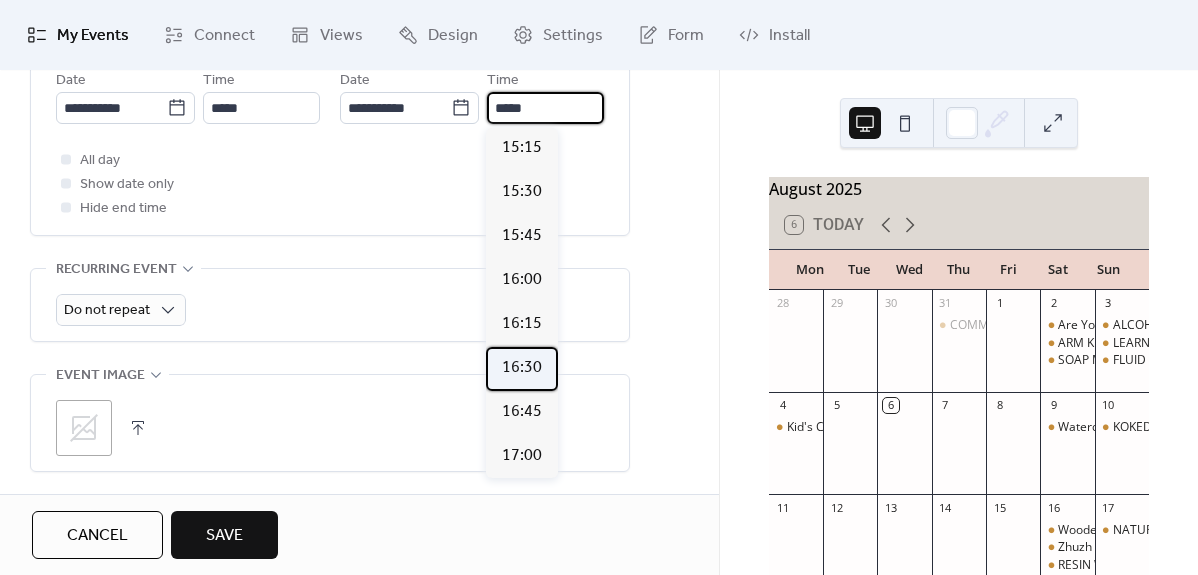 click on "16:30" at bounding box center [522, 368] 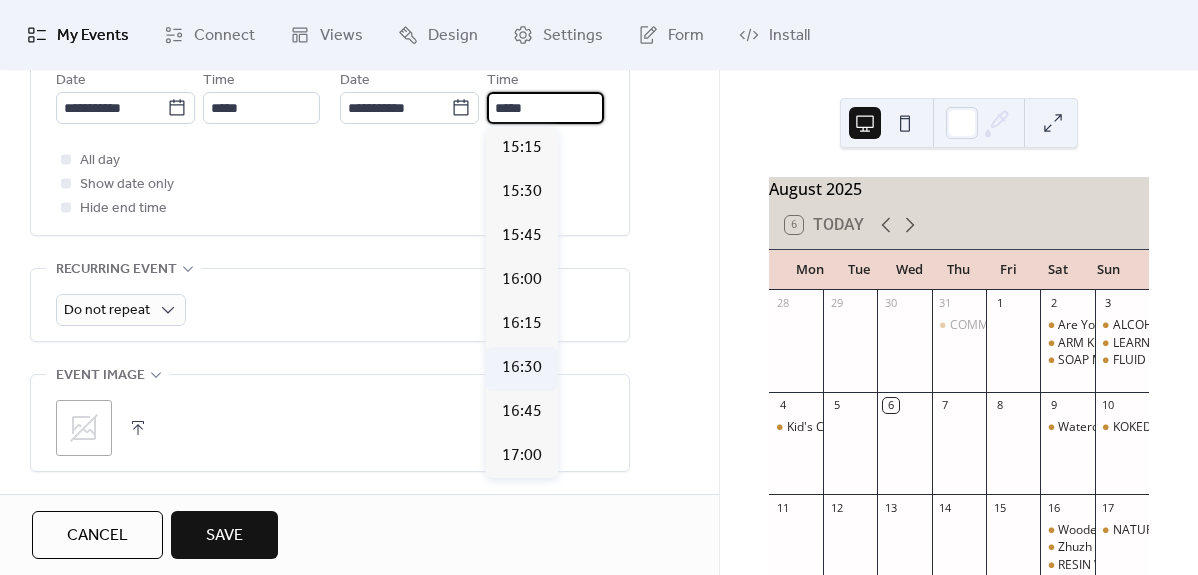 type on "*****" 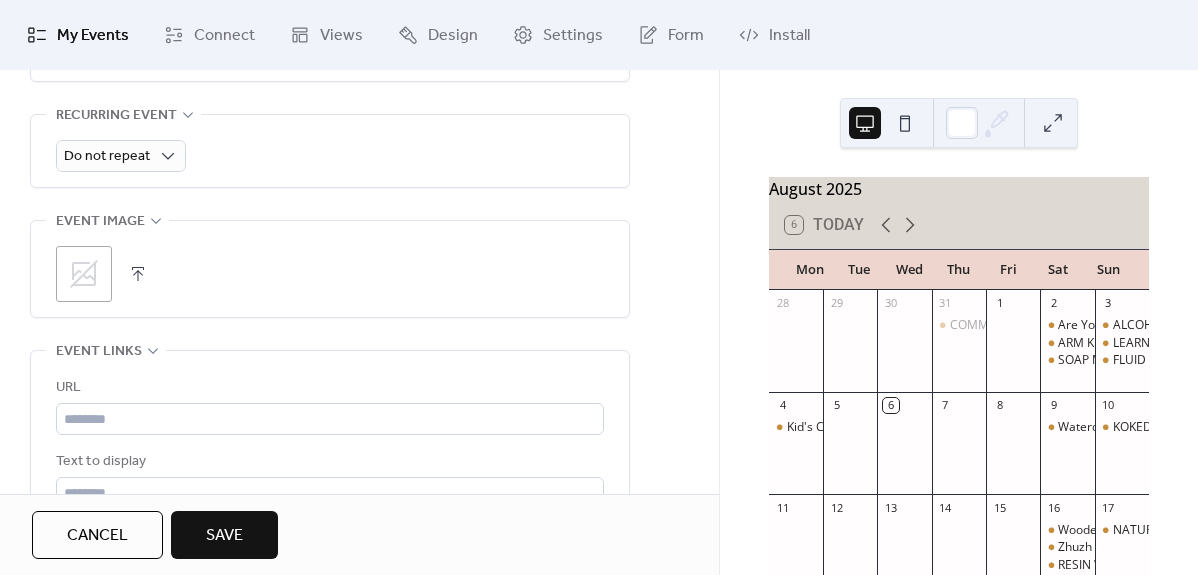 scroll, scrollTop: 917, scrollLeft: 0, axis: vertical 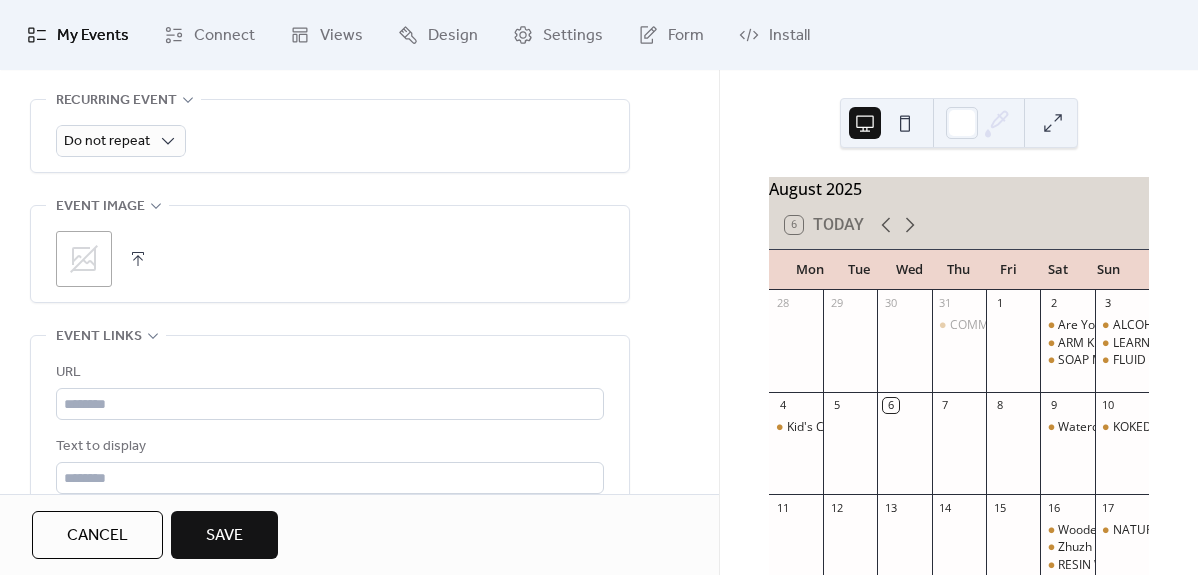 click on ";" at bounding box center [330, 254] 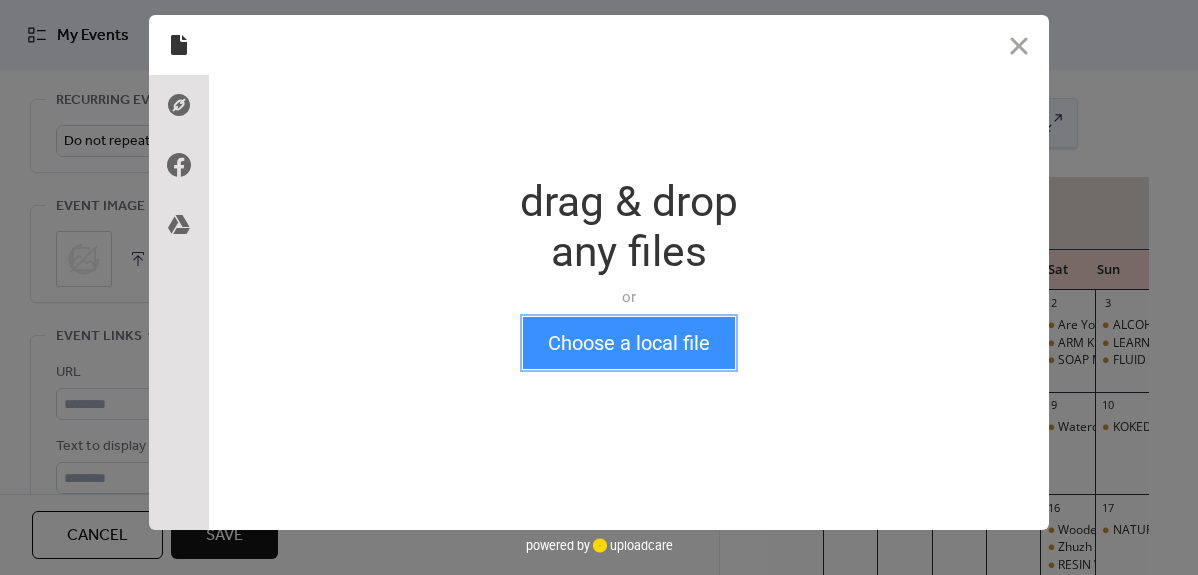 click on "Choose a local file" at bounding box center (629, 343) 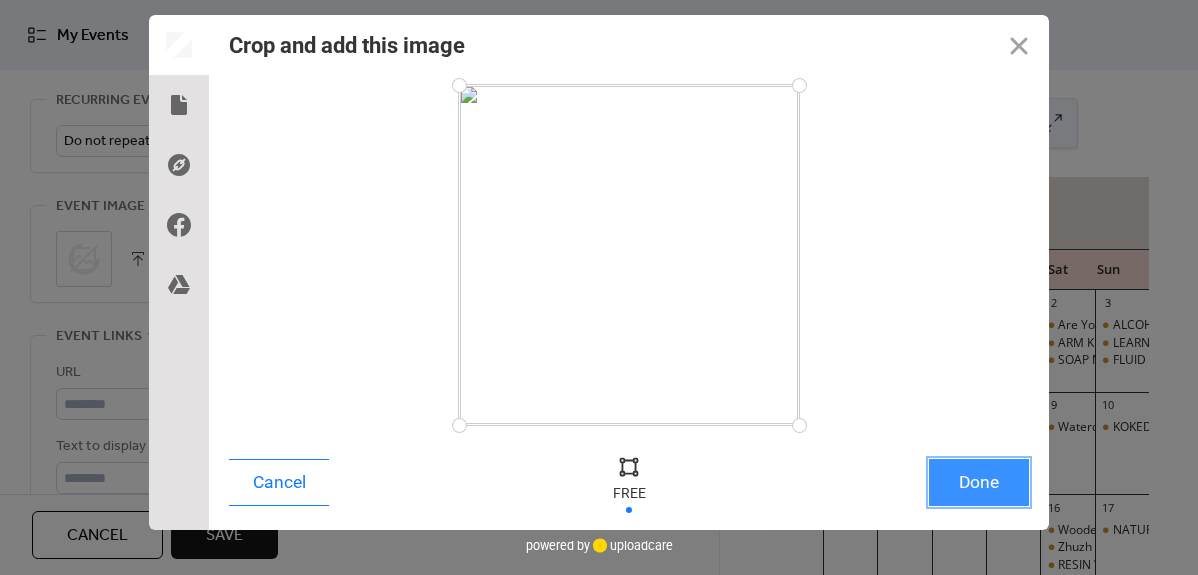 click on "Done" at bounding box center [979, 482] 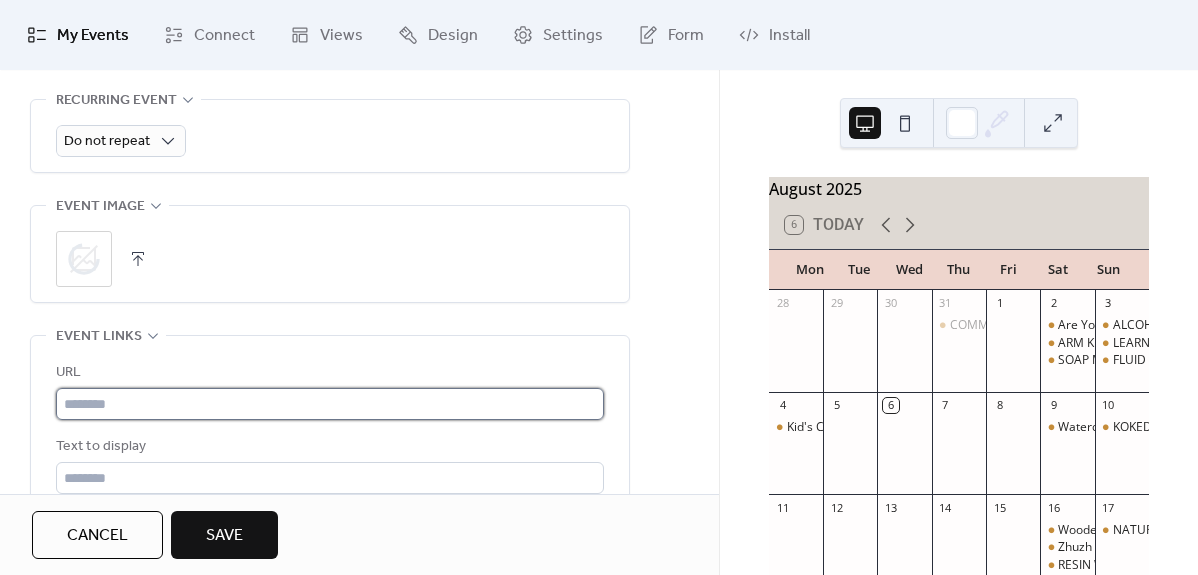 click at bounding box center [330, 404] 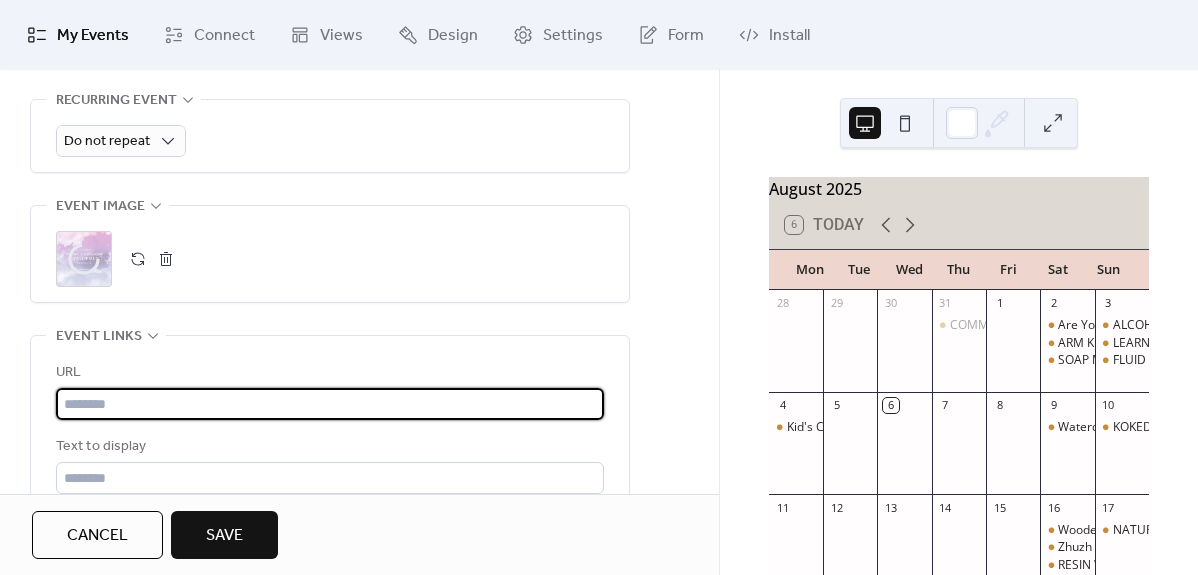 paste on "**********" 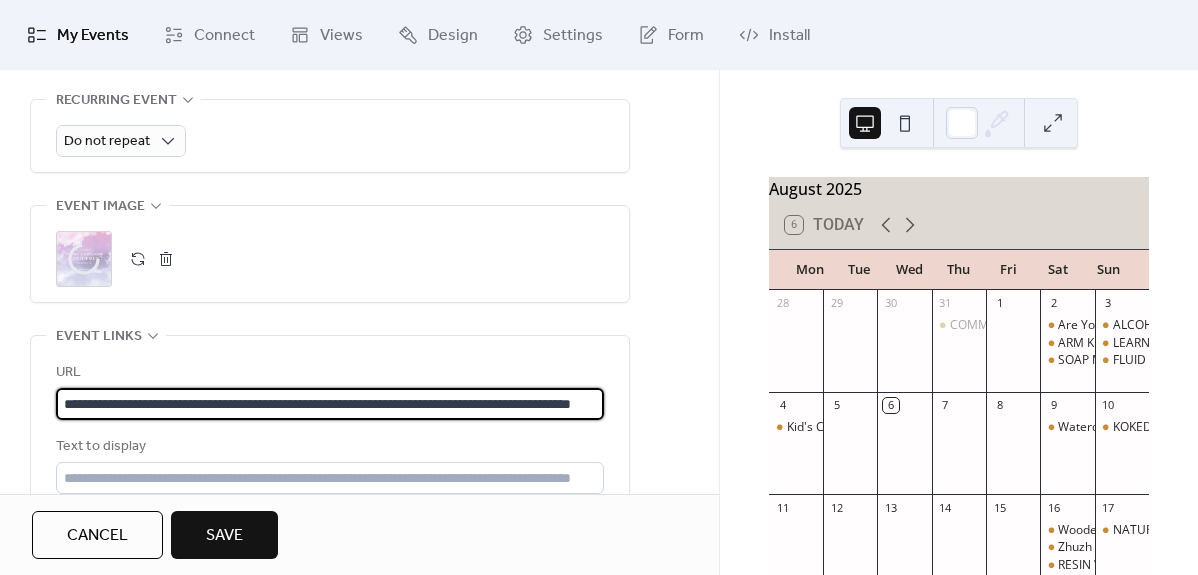 scroll, scrollTop: 0, scrollLeft: 117, axis: horizontal 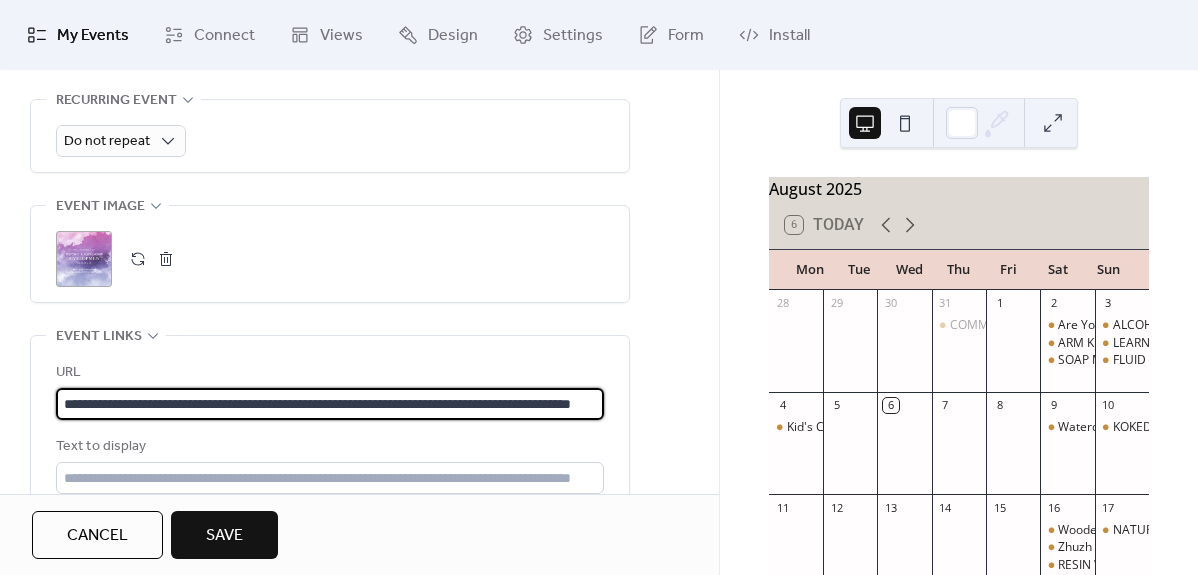 type on "**********" 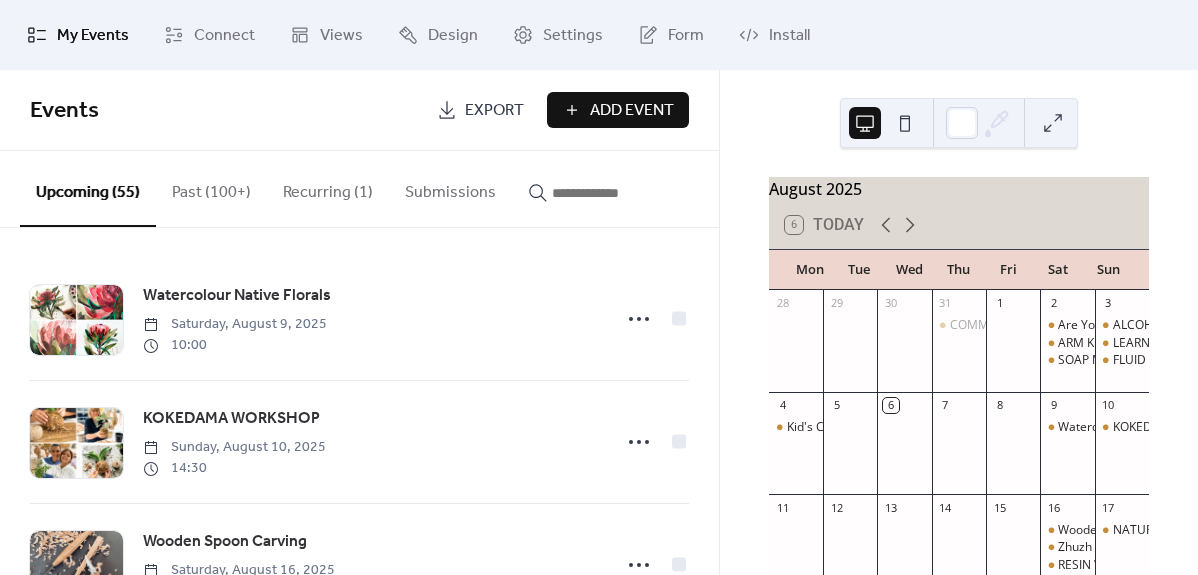 click at bounding box center (612, 193) 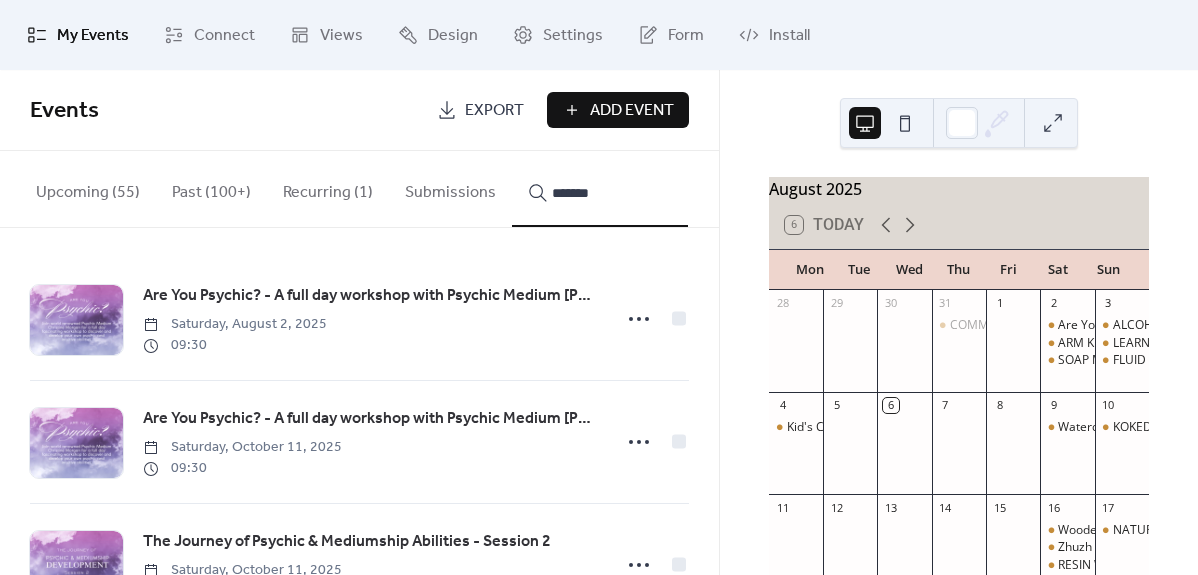type on "*******" 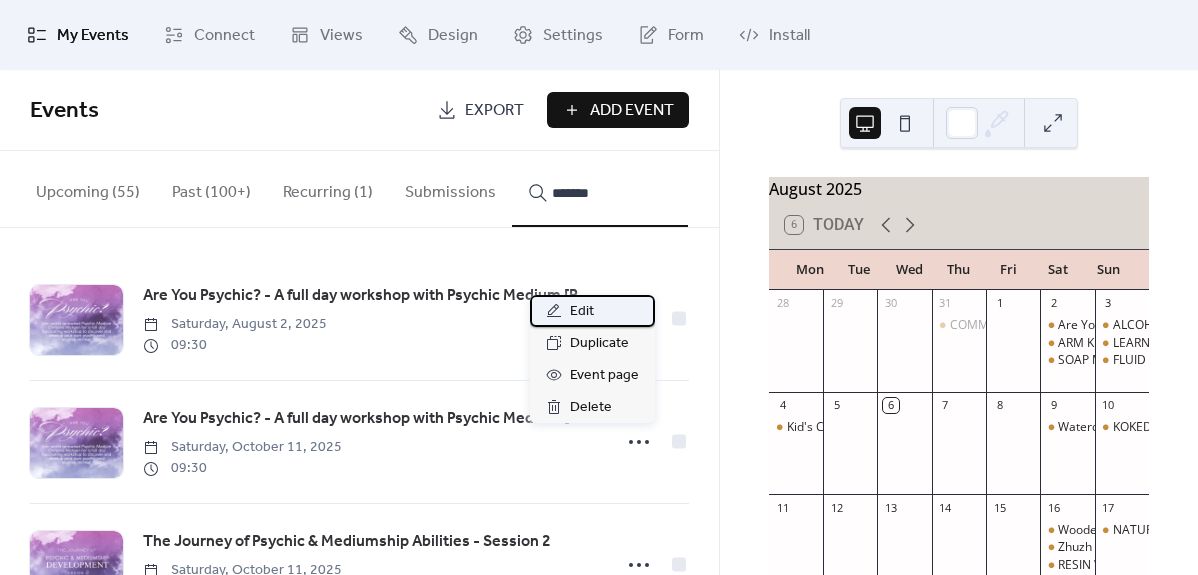 click on "Edit" at bounding box center (582, 312) 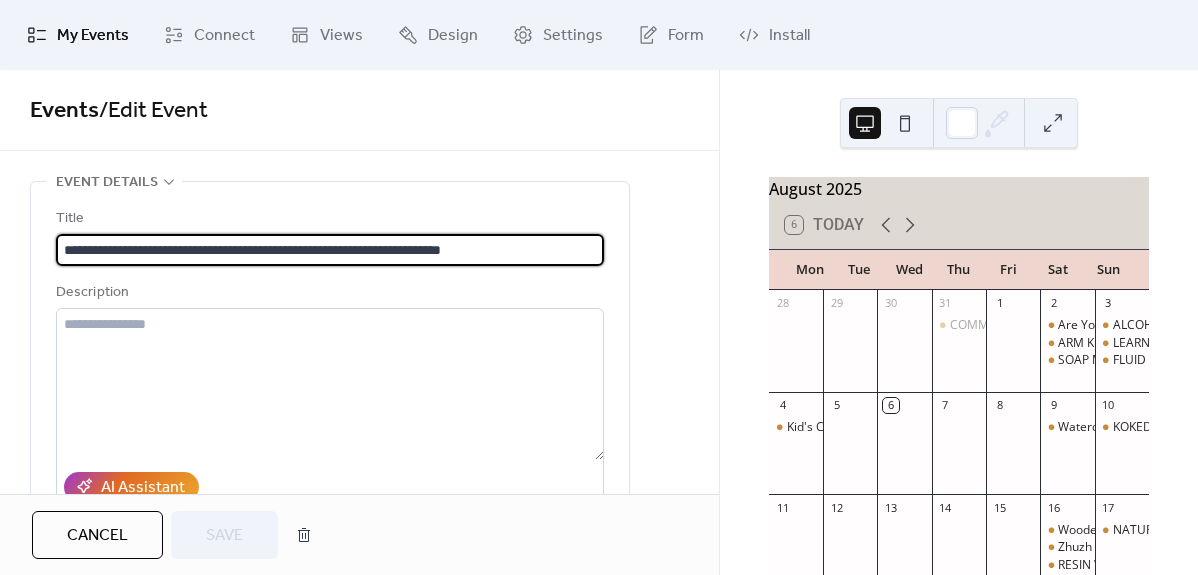 drag, startPoint x: 552, startPoint y: 246, endPoint x: 8, endPoint y: 240, distance: 544.0331 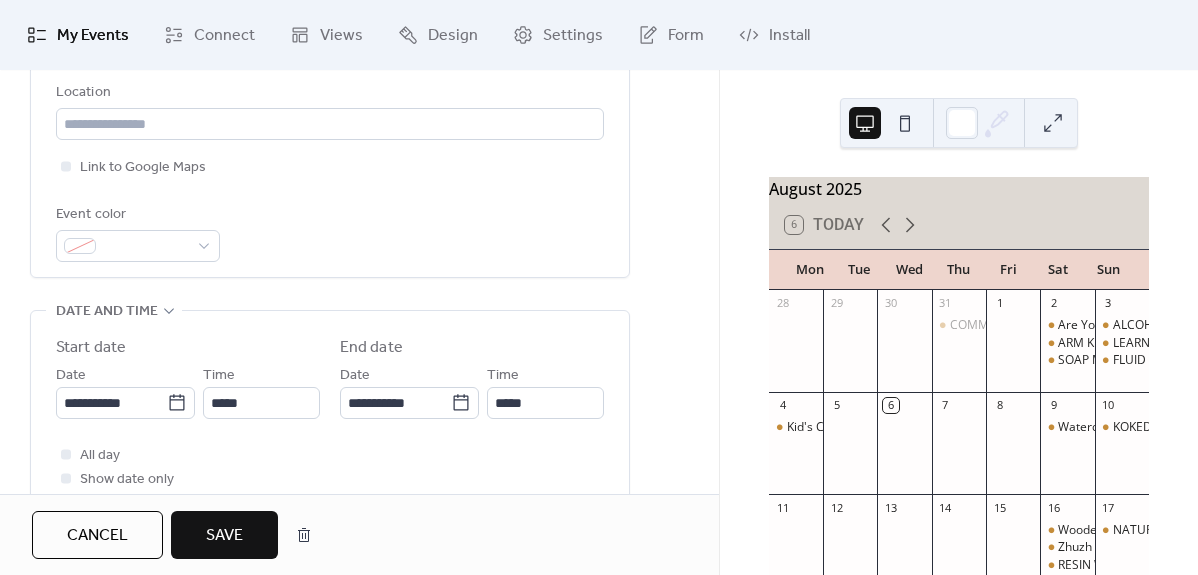 scroll, scrollTop: 481, scrollLeft: 0, axis: vertical 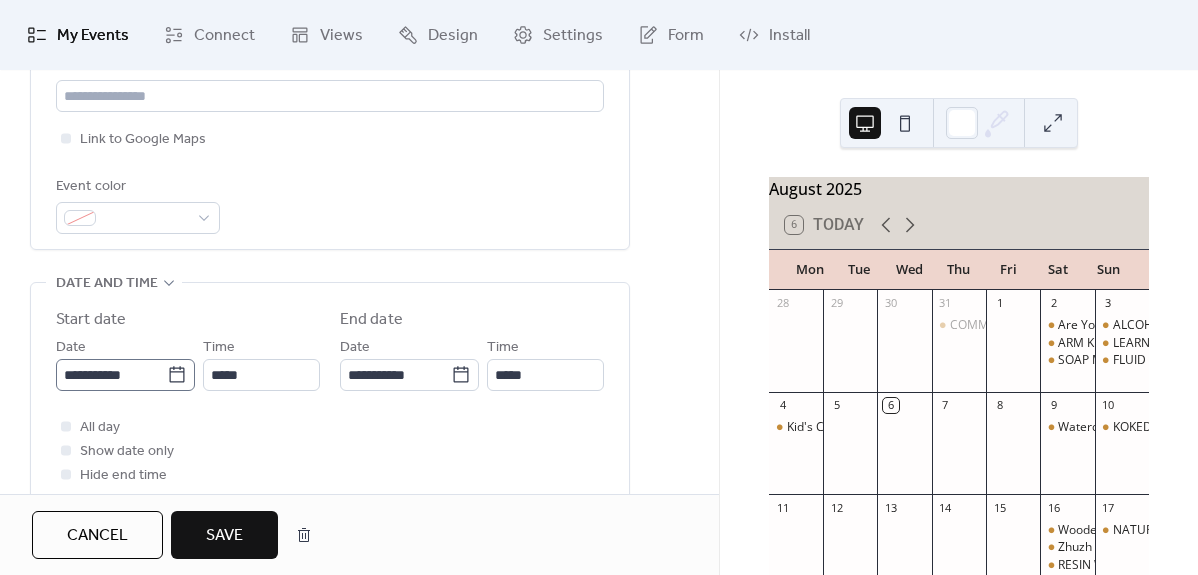 type on "**********" 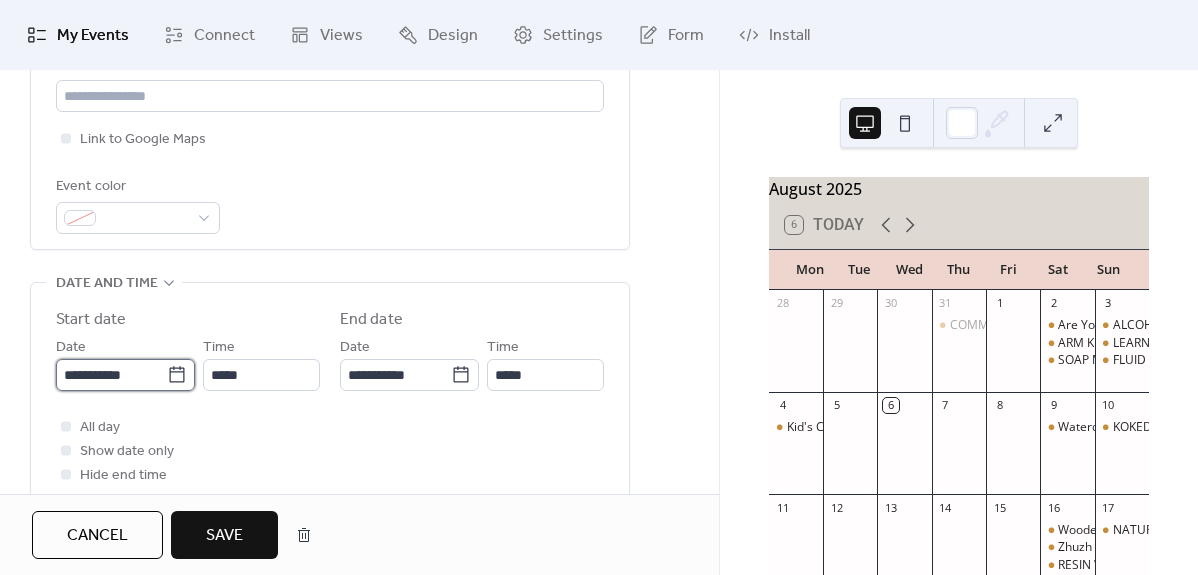 click on "**********" at bounding box center [111, 375] 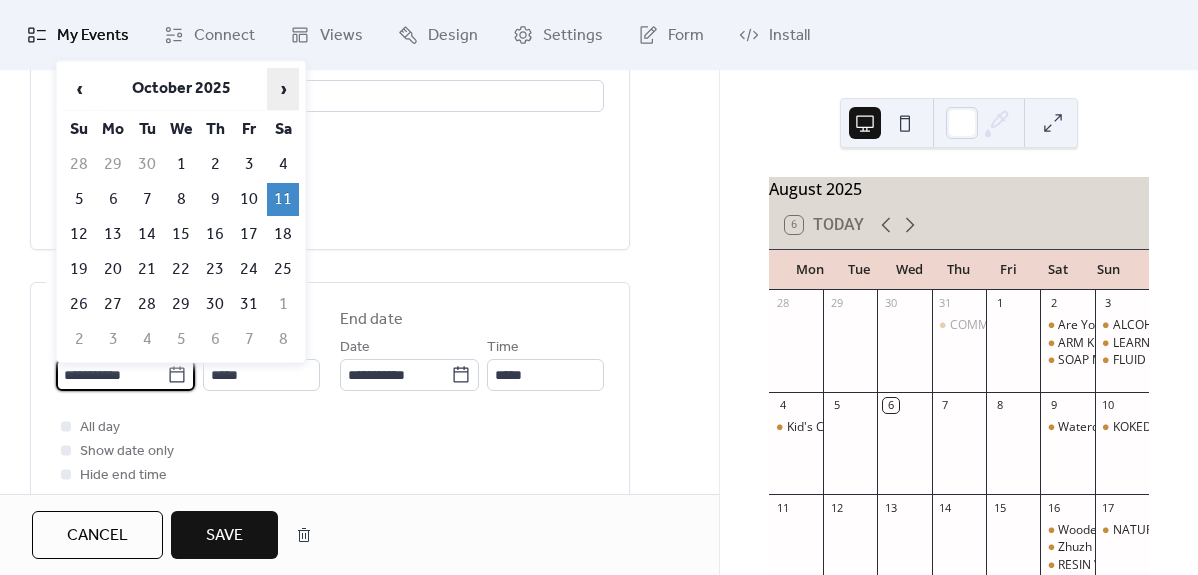 click on "›" at bounding box center [283, 89] 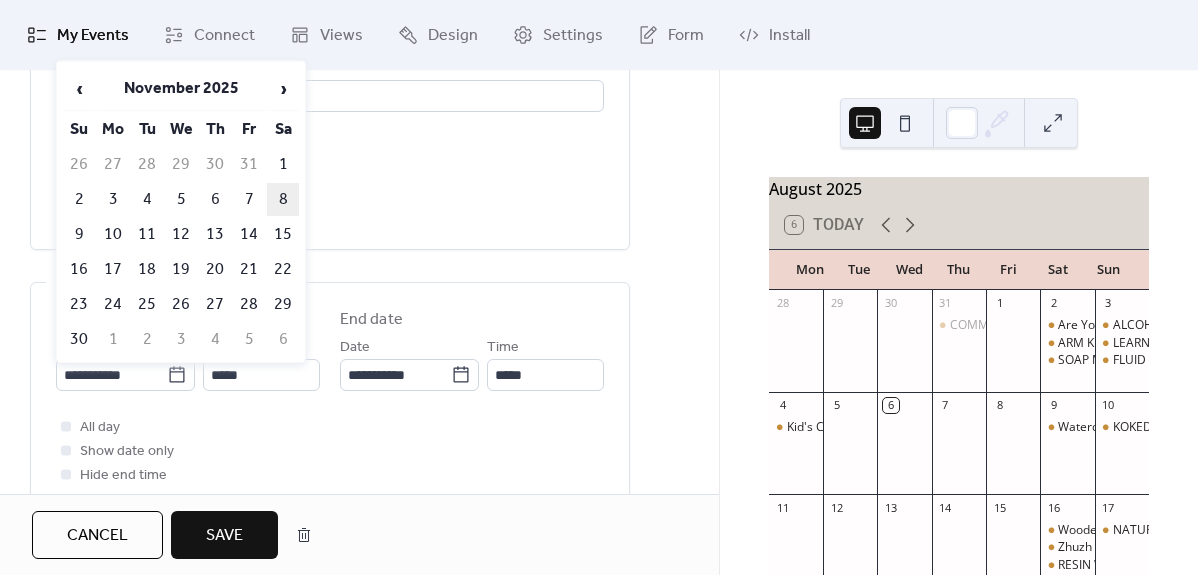 click on "8" at bounding box center [283, 199] 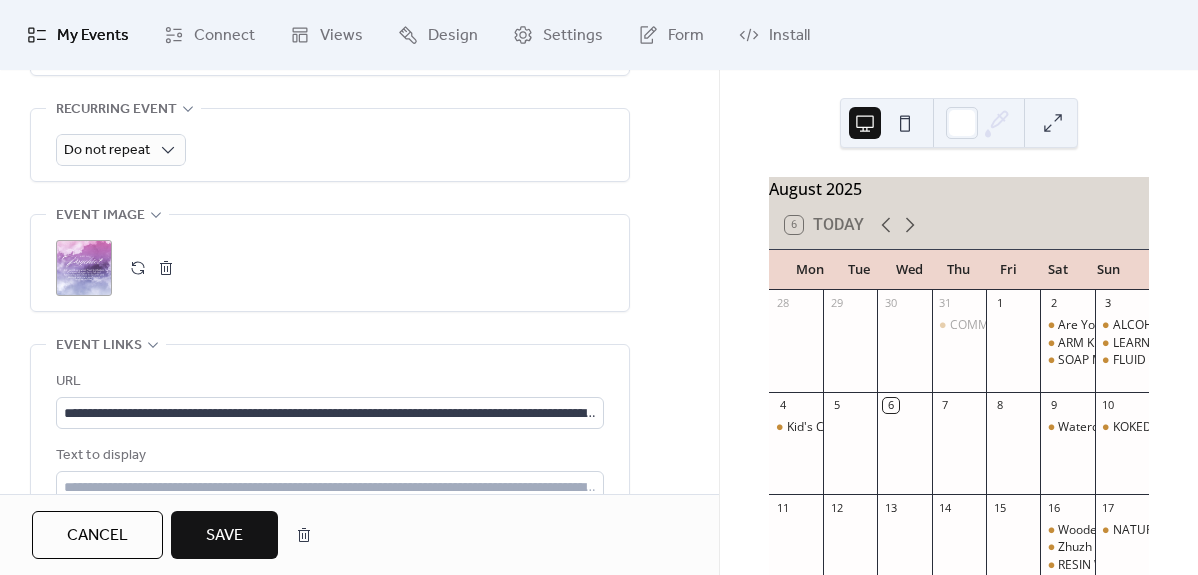 scroll, scrollTop: 919, scrollLeft: 0, axis: vertical 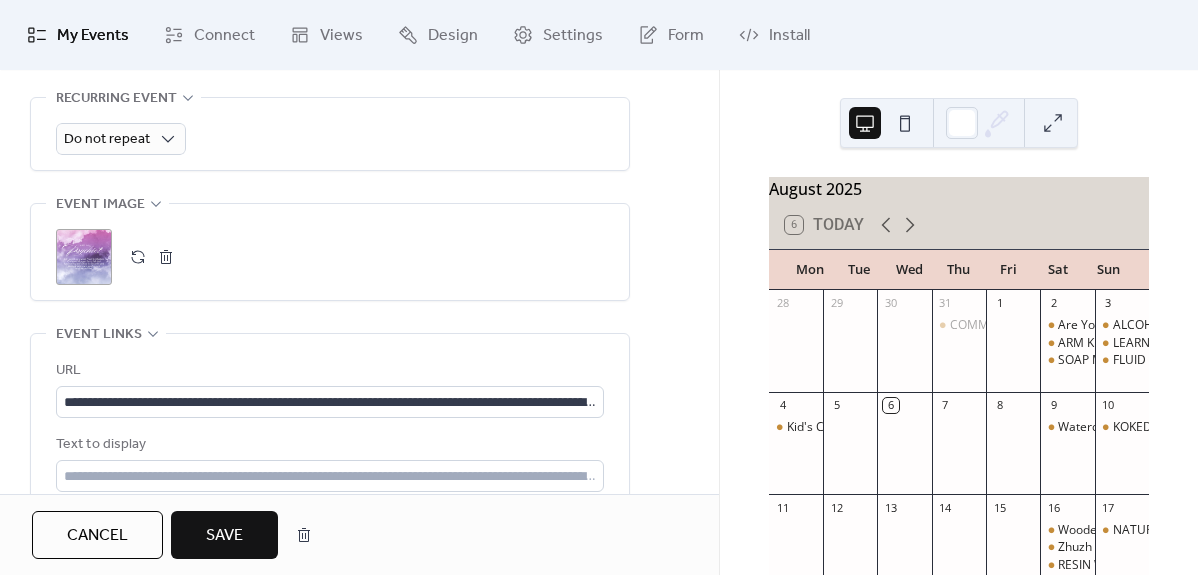 click at bounding box center [166, 257] 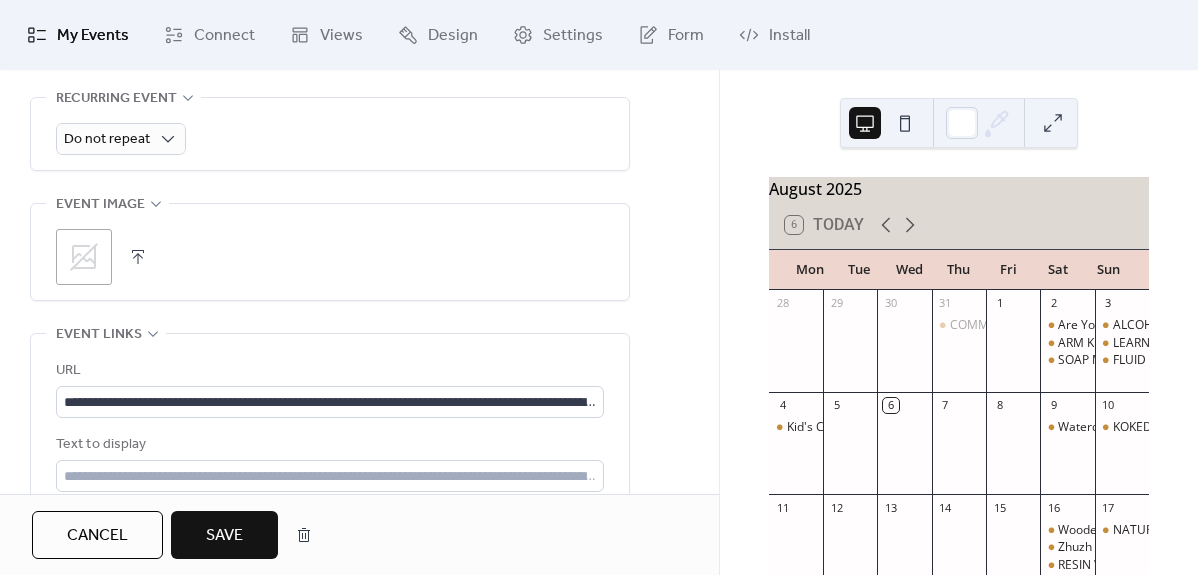 click 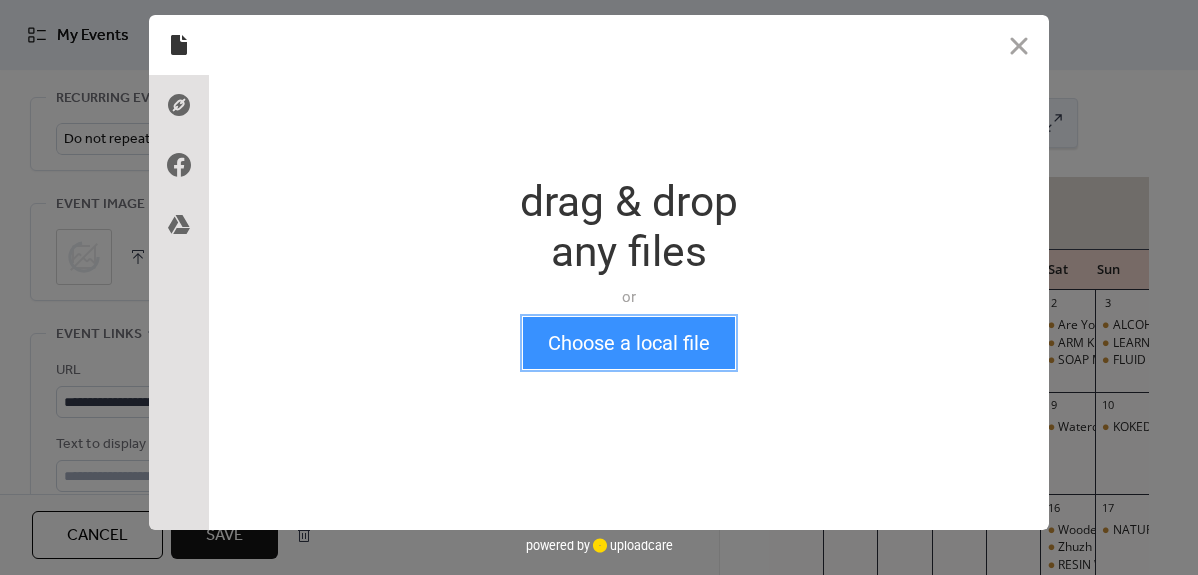 click on "Choose a local file" at bounding box center (629, 343) 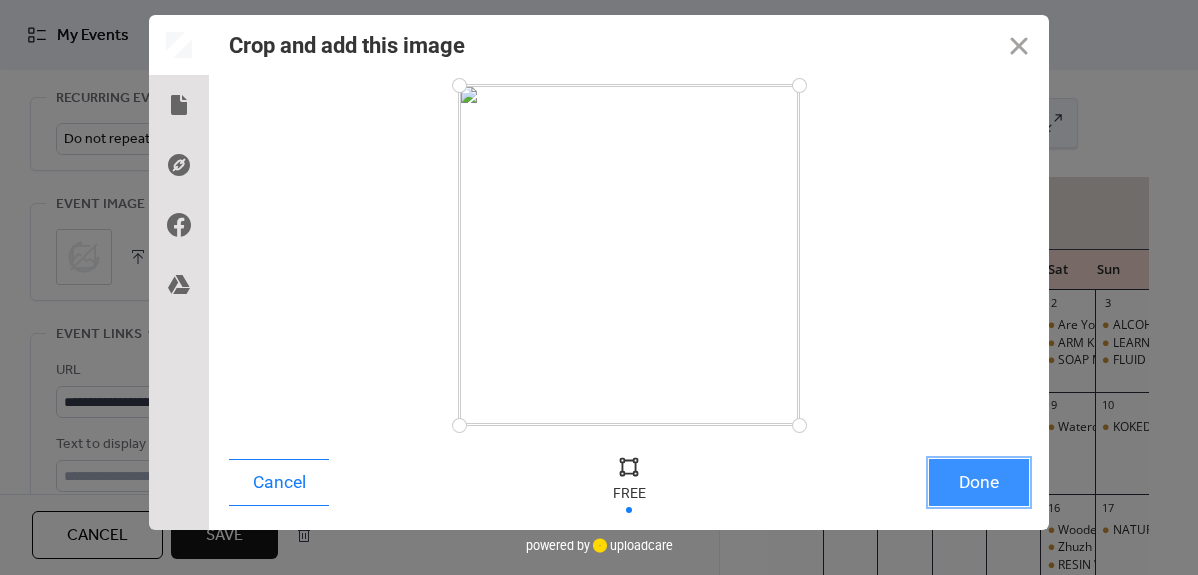 click on "Done" at bounding box center [979, 482] 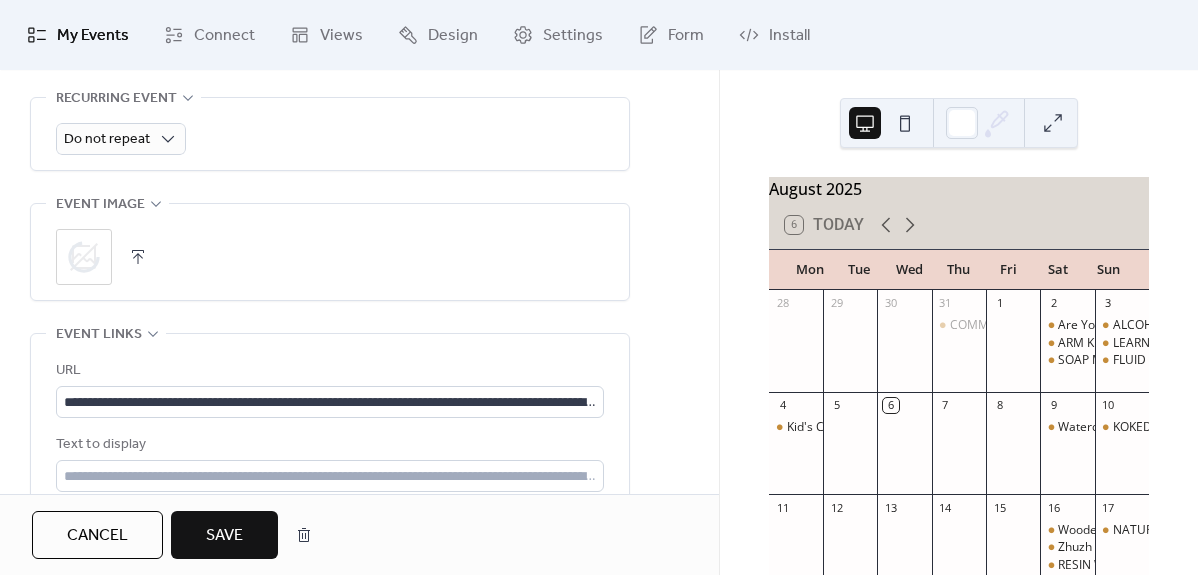 click on "Save" at bounding box center [224, 535] 